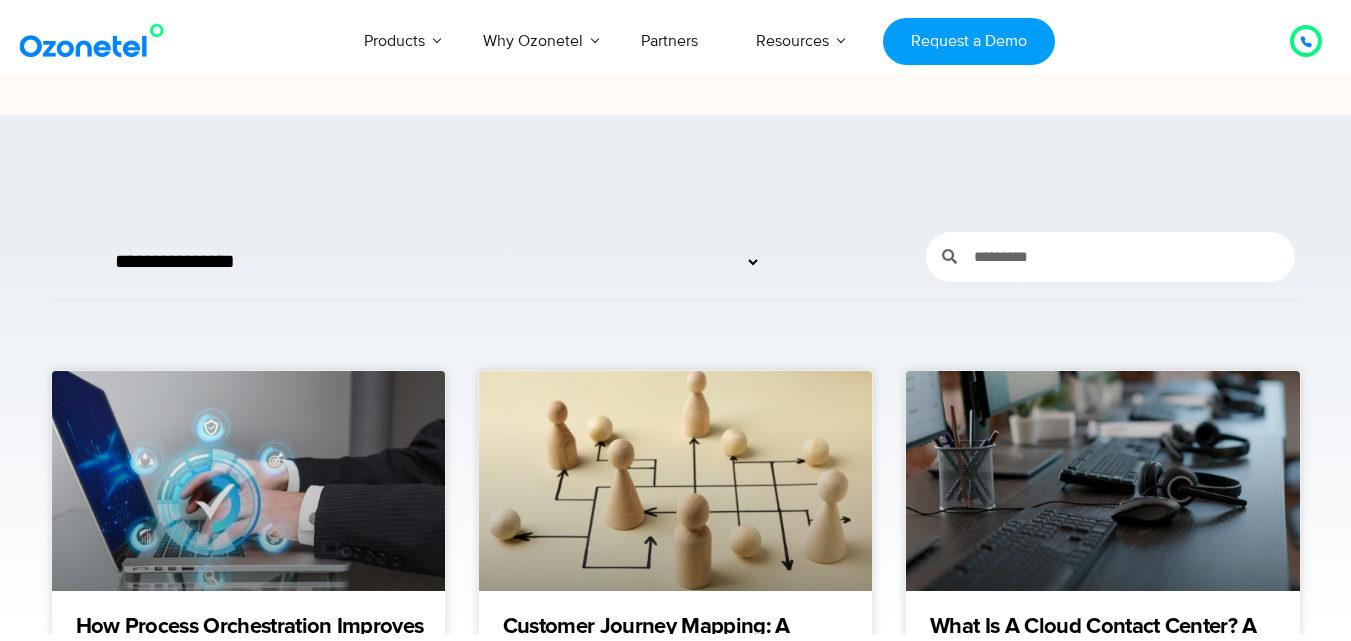 scroll, scrollTop: 520, scrollLeft: 0, axis: vertical 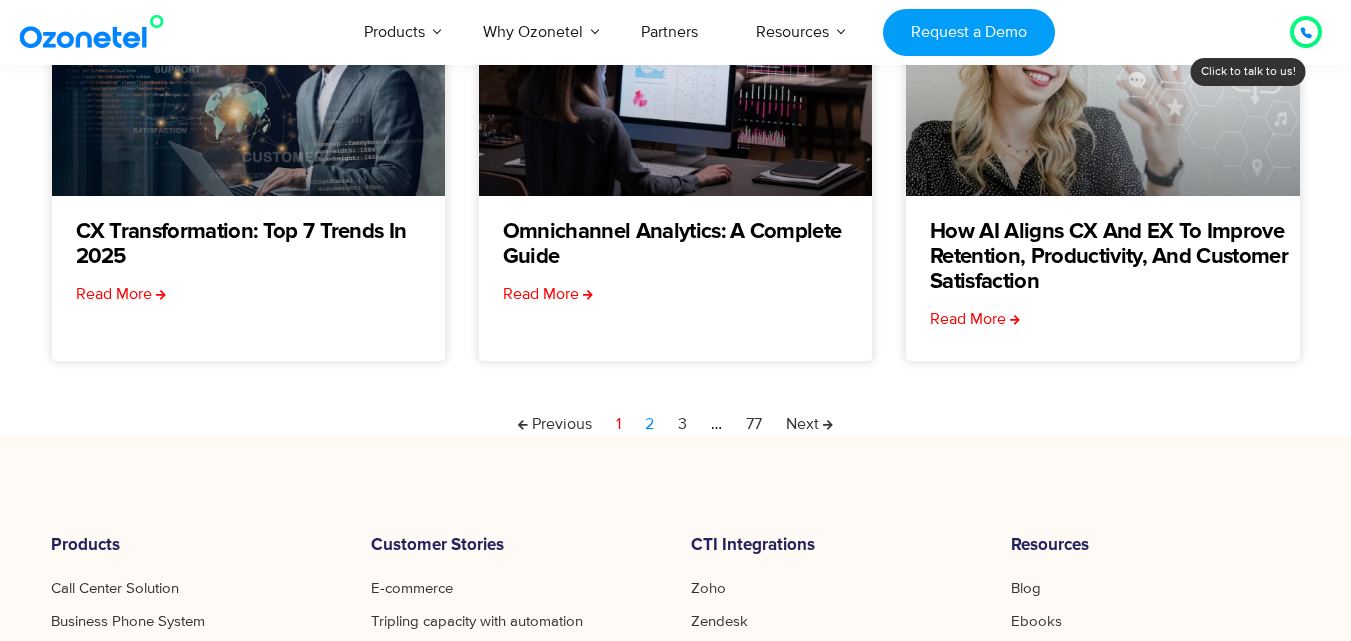 click on "Page 2" at bounding box center [649, 424] 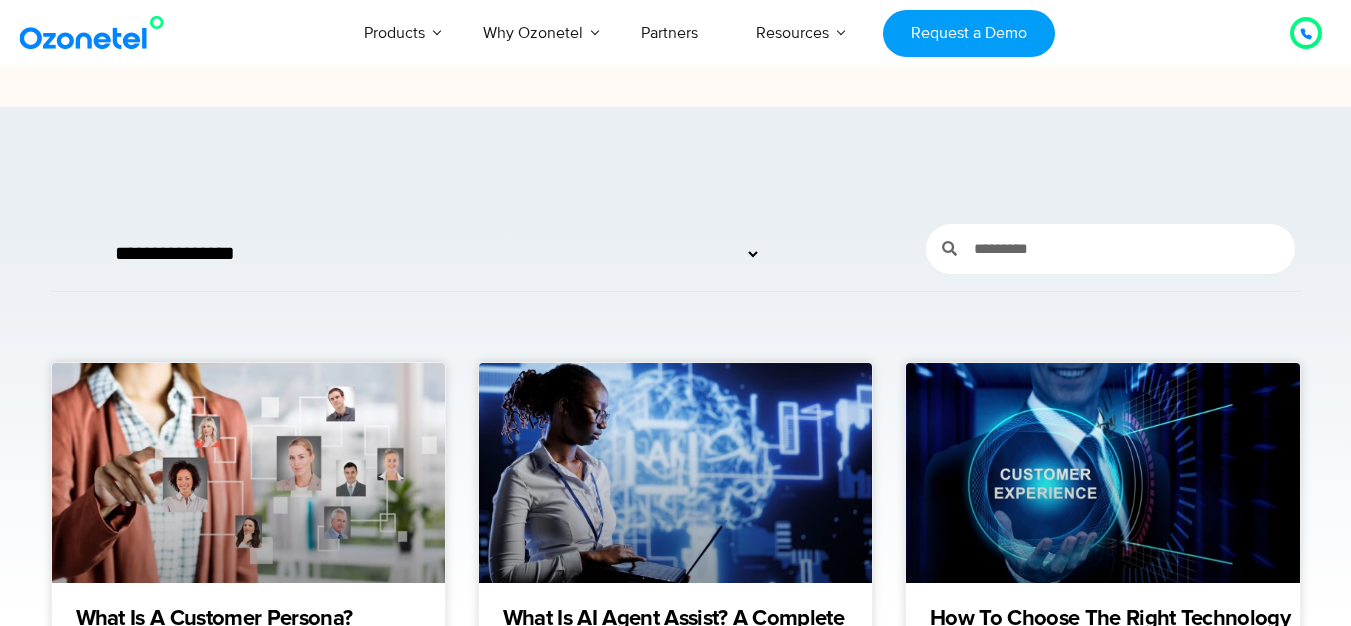 scroll, scrollTop: 0, scrollLeft: 0, axis: both 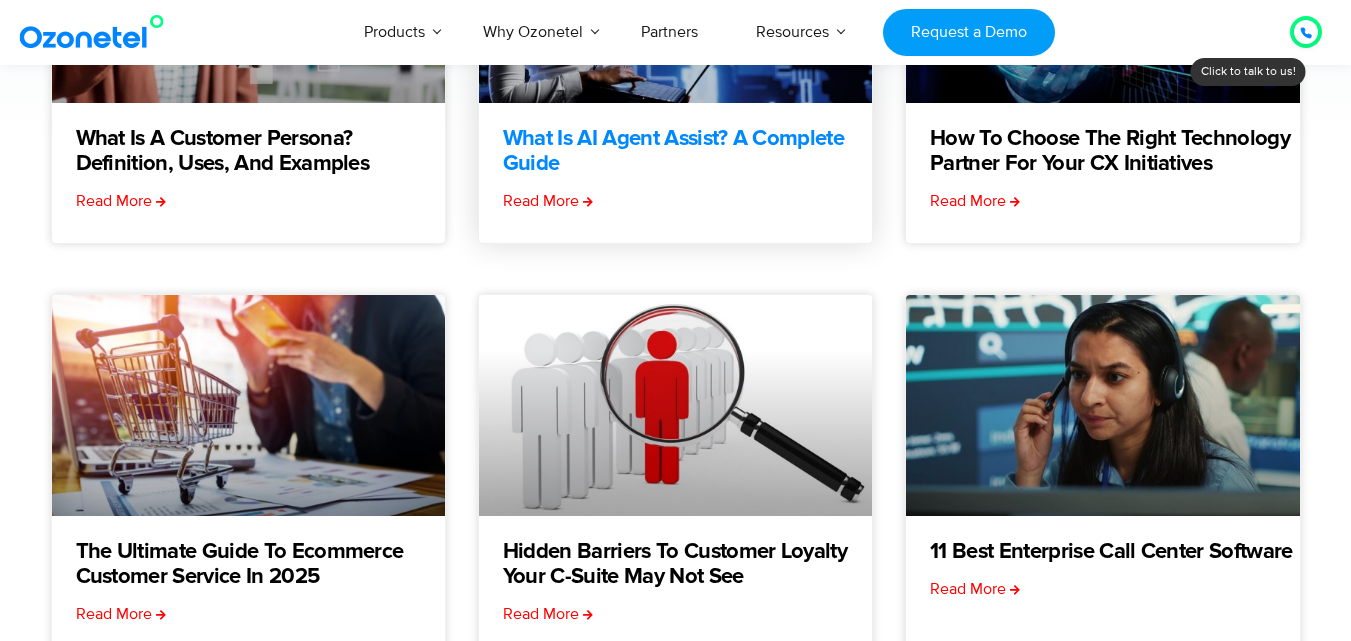 drag, startPoint x: 624, startPoint y: 122, endPoint x: 606, endPoint y: 149, distance: 32.449963 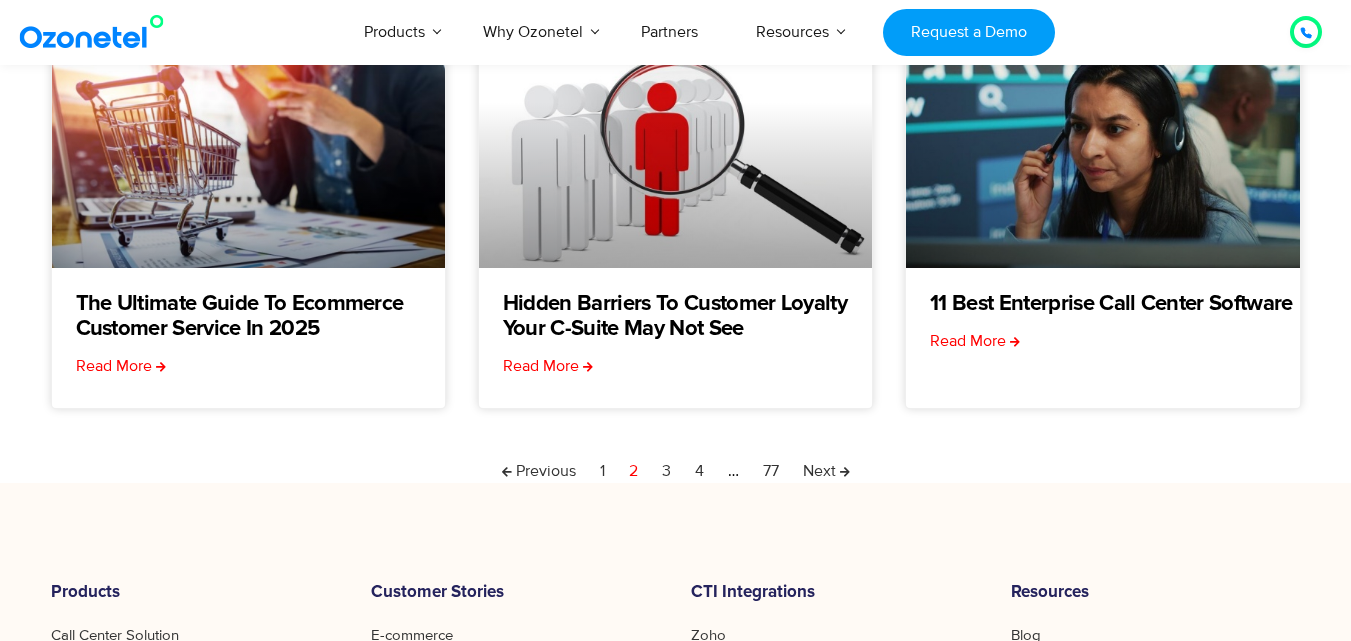 scroll, scrollTop: 800, scrollLeft: 0, axis: vertical 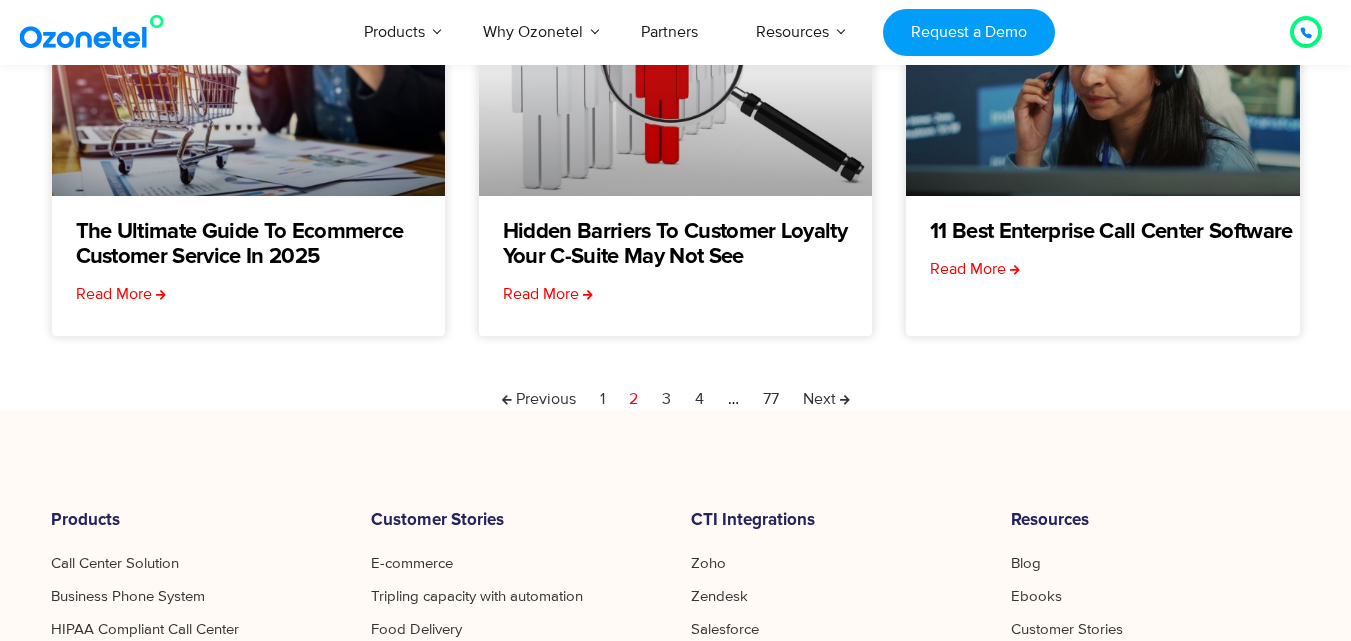 click on "Previous
Page 1
Page 2
Page 3
Page 4
…
Page 77
Next" at bounding box center [676, 399] 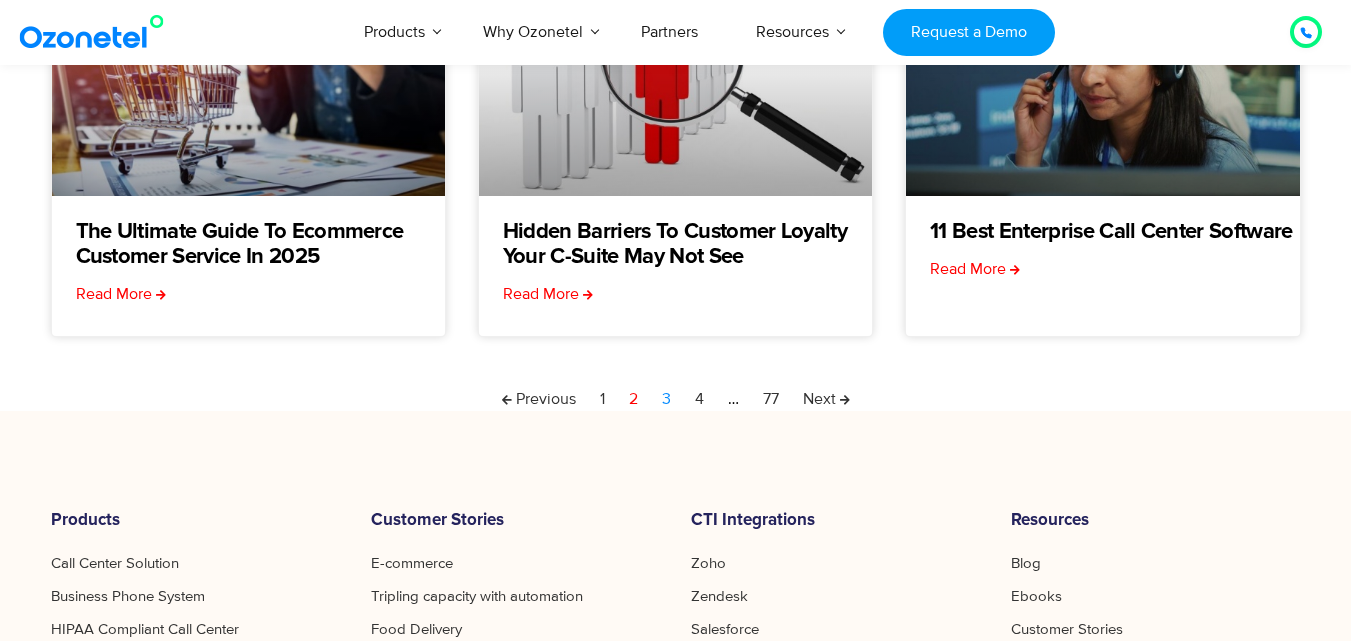 click on "Page 3" at bounding box center (666, 399) 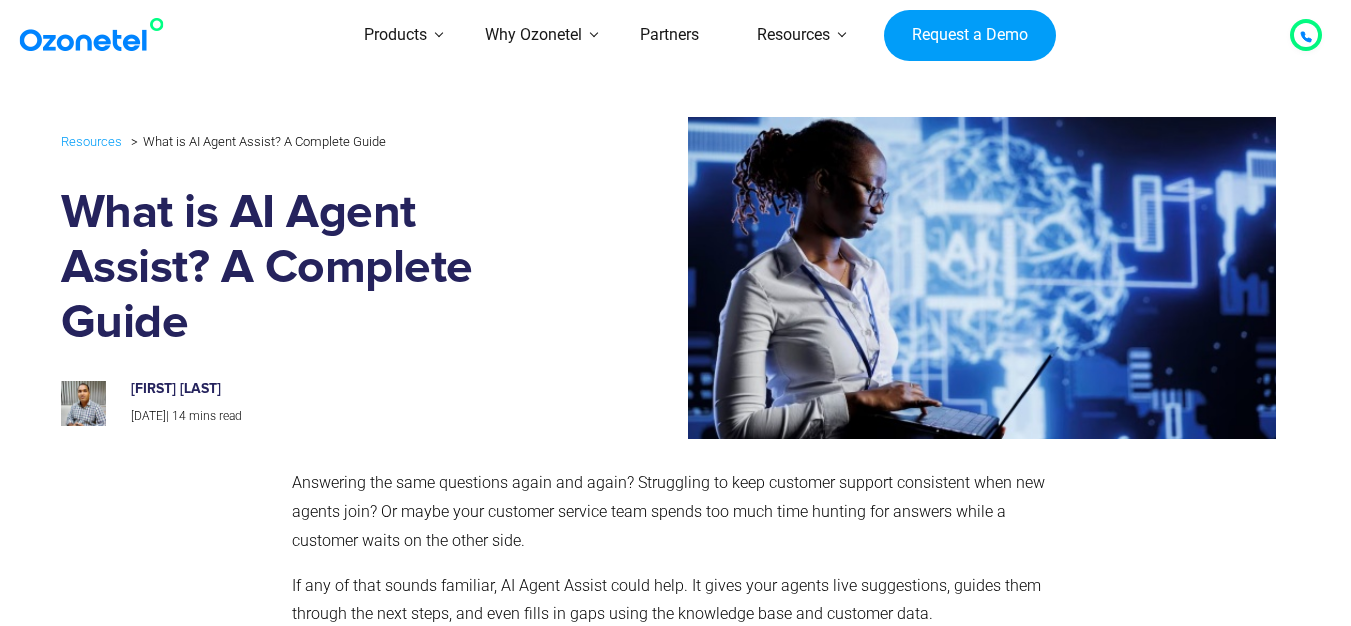 scroll, scrollTop: 0, scrollLeft: 0, axis: both 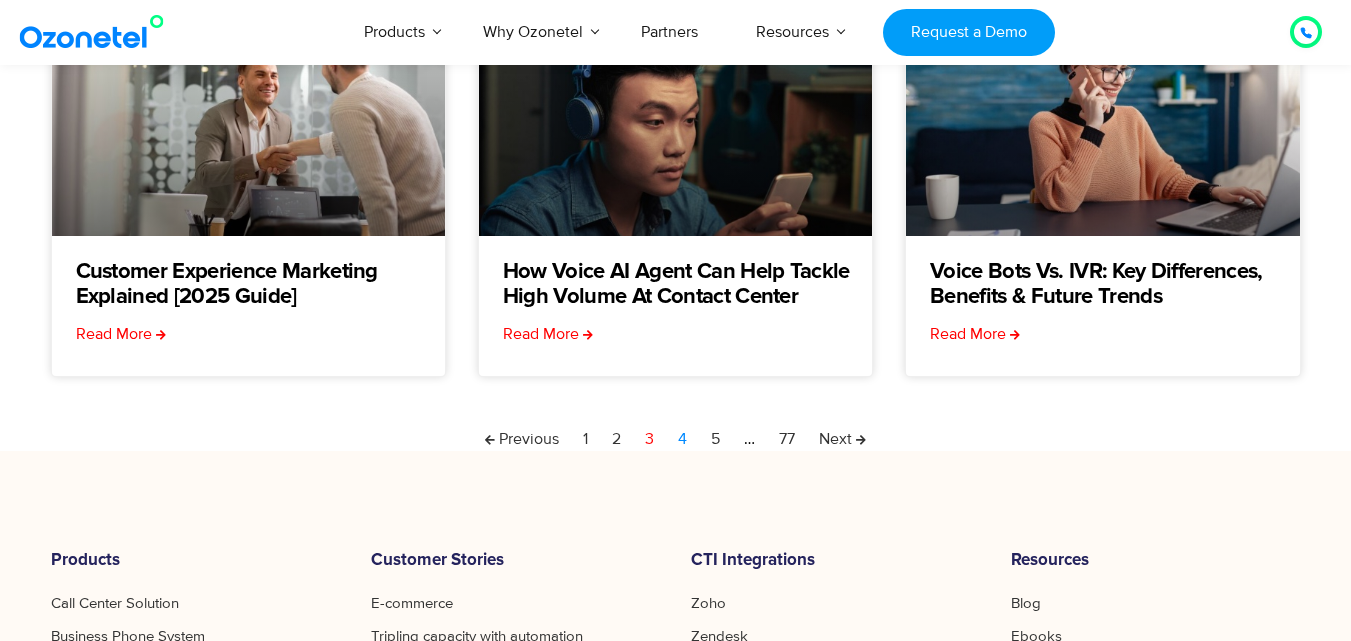 click on "Page 4" at bounding box center [682, 439] 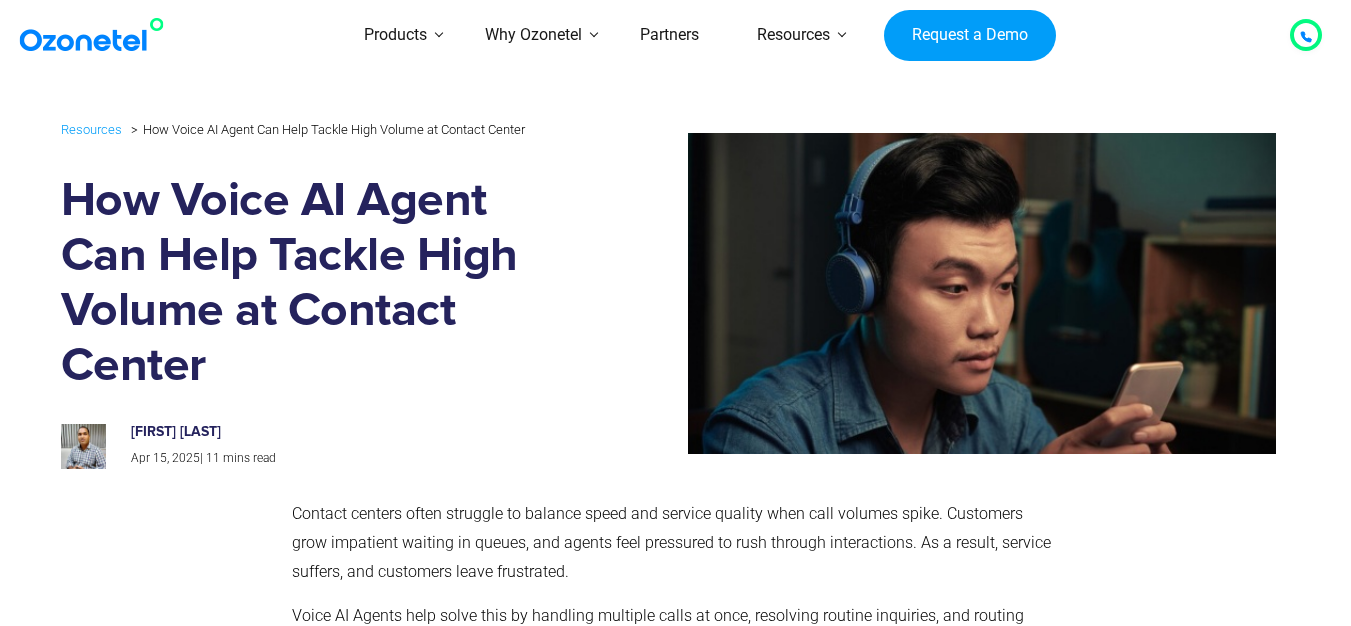 scroll, scrollTop: 0, scrollLeft: 0, axis: both 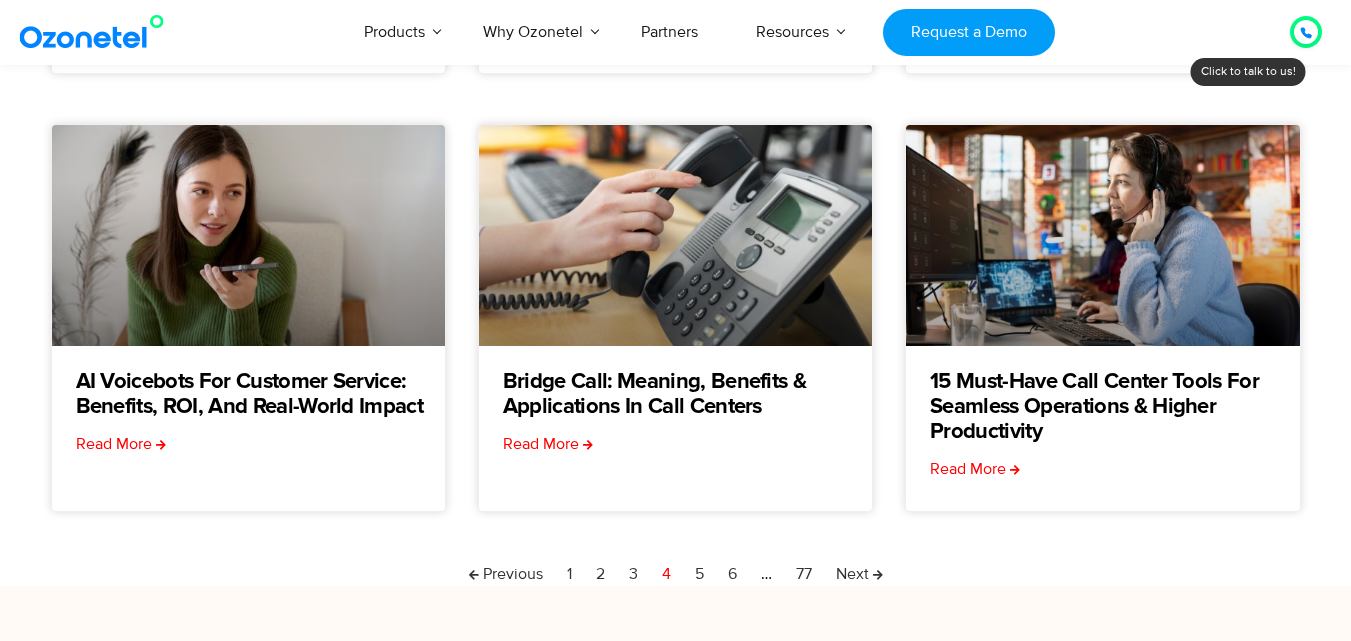 drag, startPoint x: 0, startPoint y: 0, endPoint x: 1365, endPoint y: 310, distance: 1399.7589 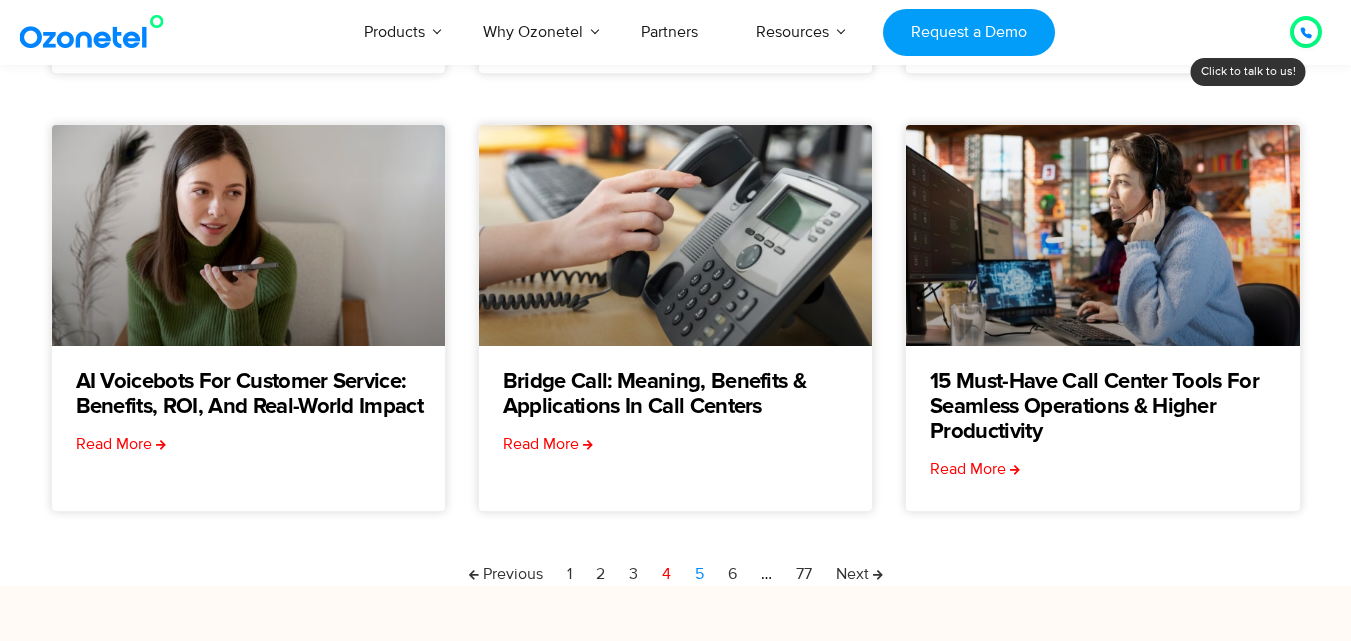 click on "Page 5" at bounding box center [699, 574] 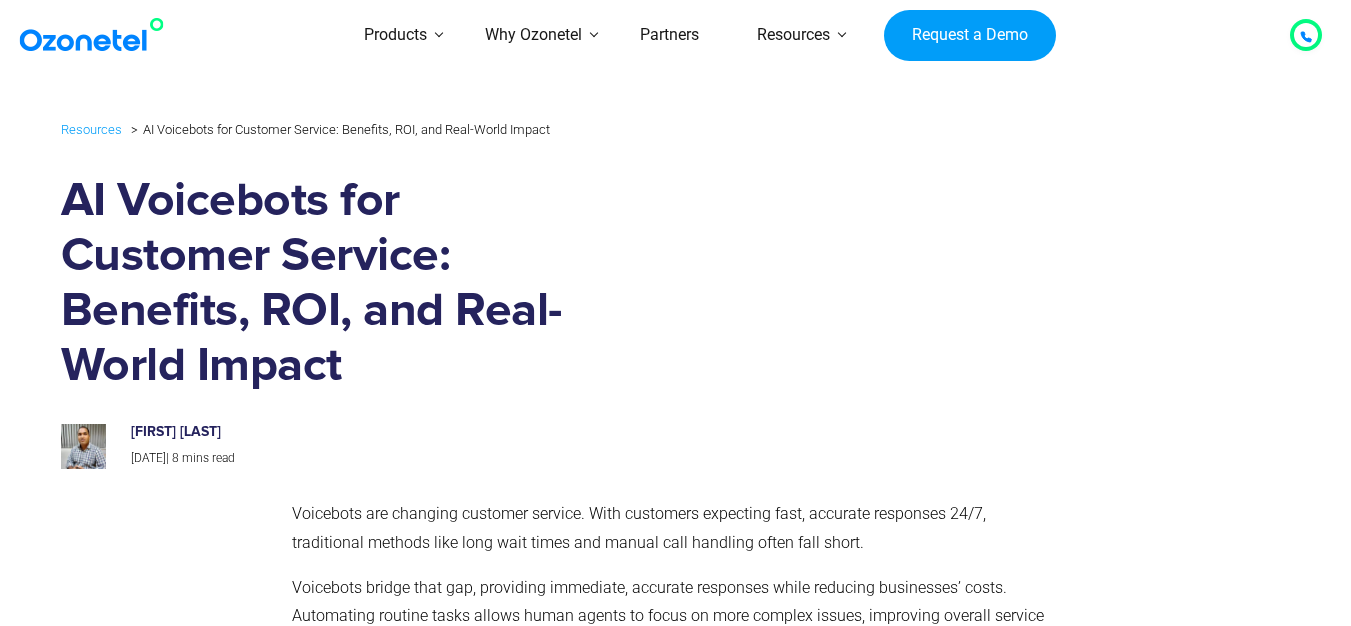 scroll, scrollTop: 0, scrollLeft: 0, axis: both 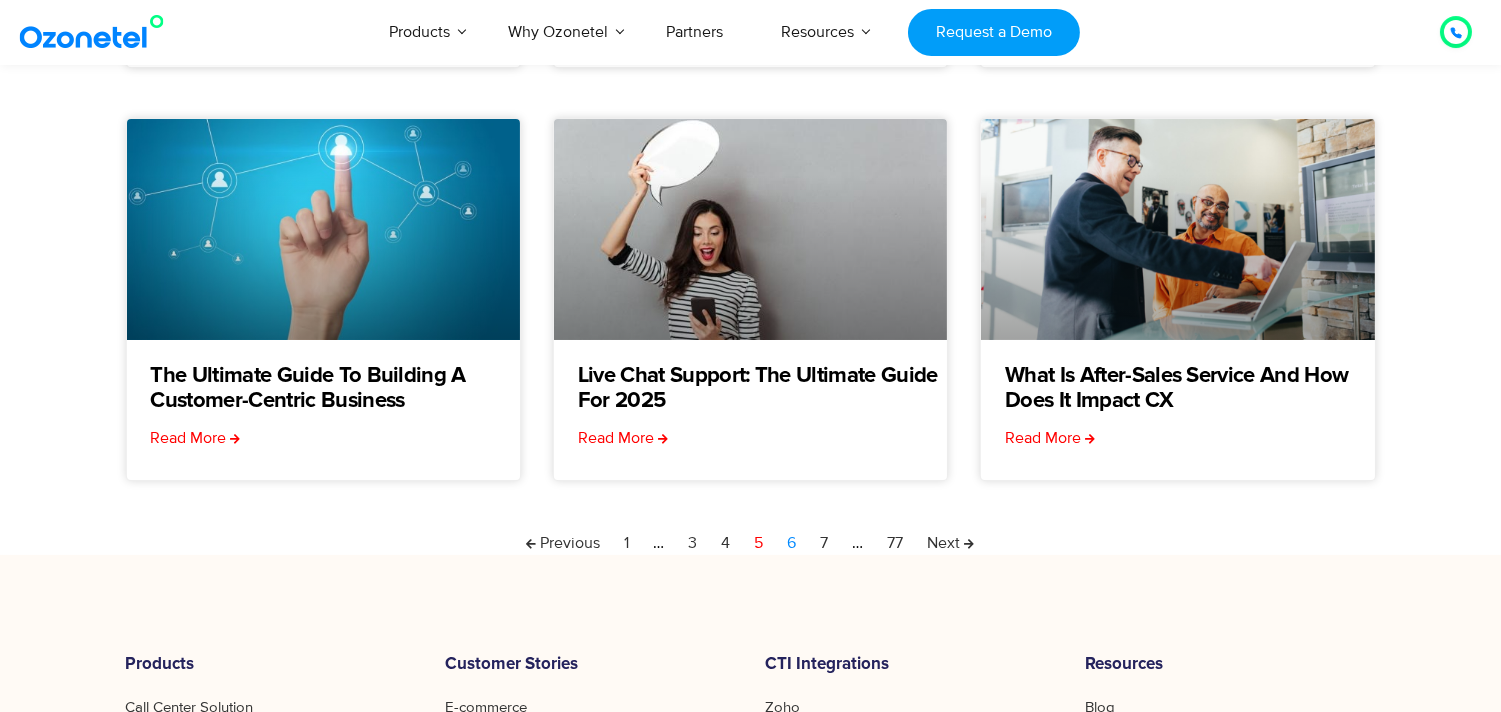 click on "Page 6" at bounding box center [792, 543] 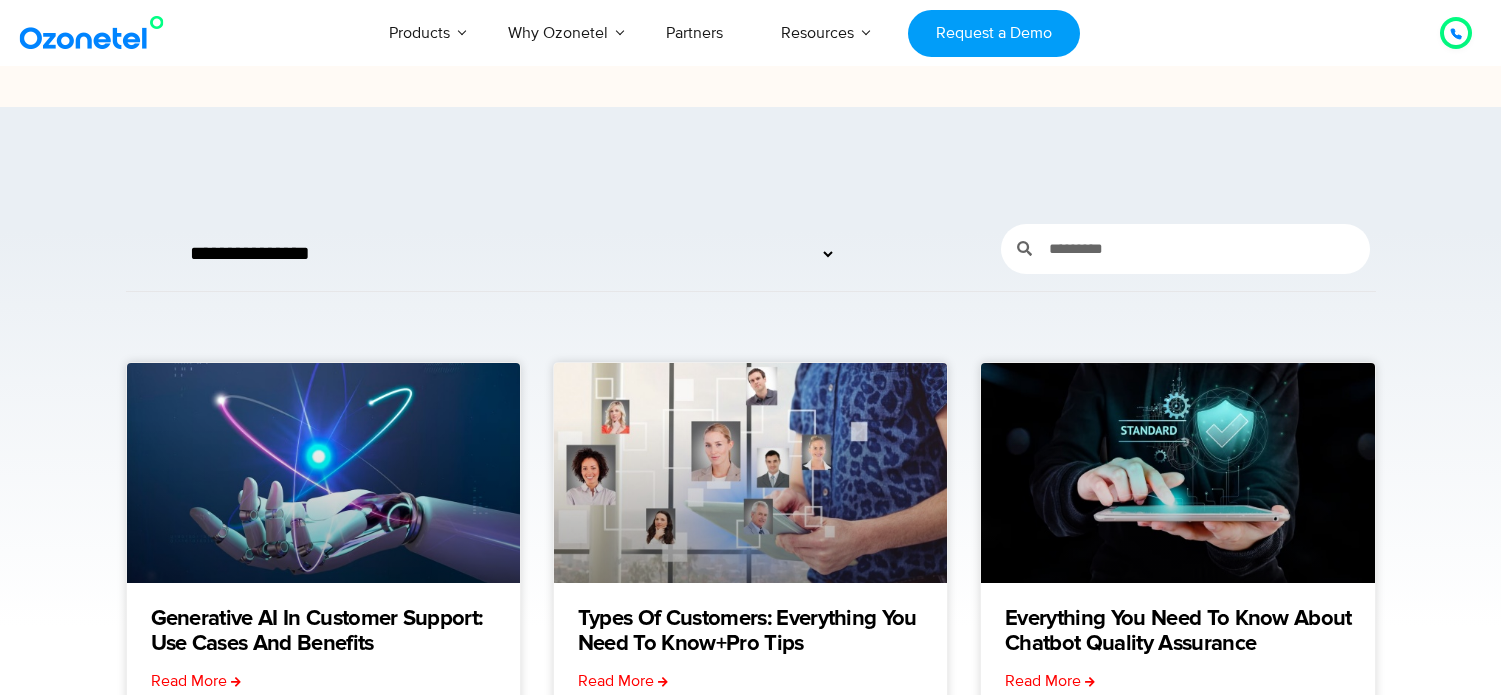 scroll, scrollTop: 44, scrollLeft: 0, axis: vertical 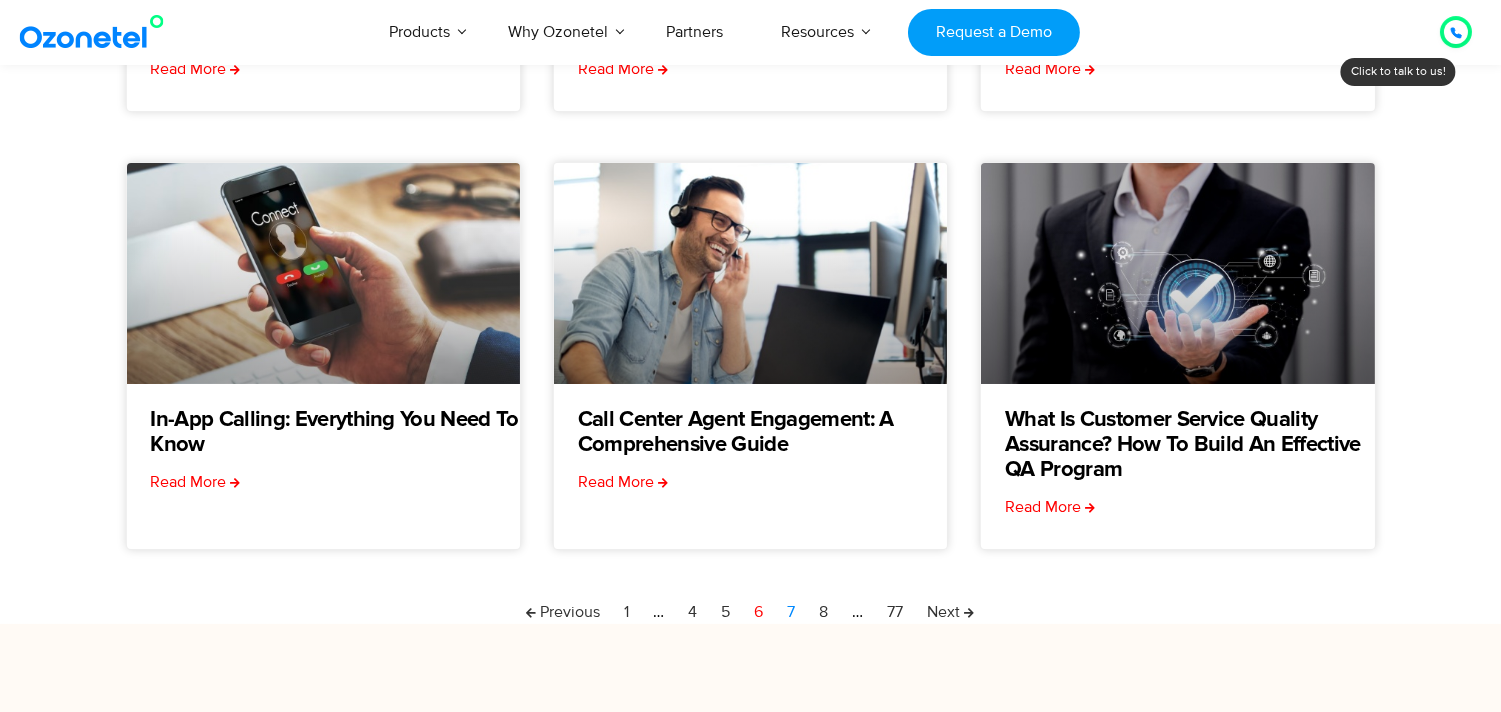 click on "Page 7" at bounding box center (792, 612) 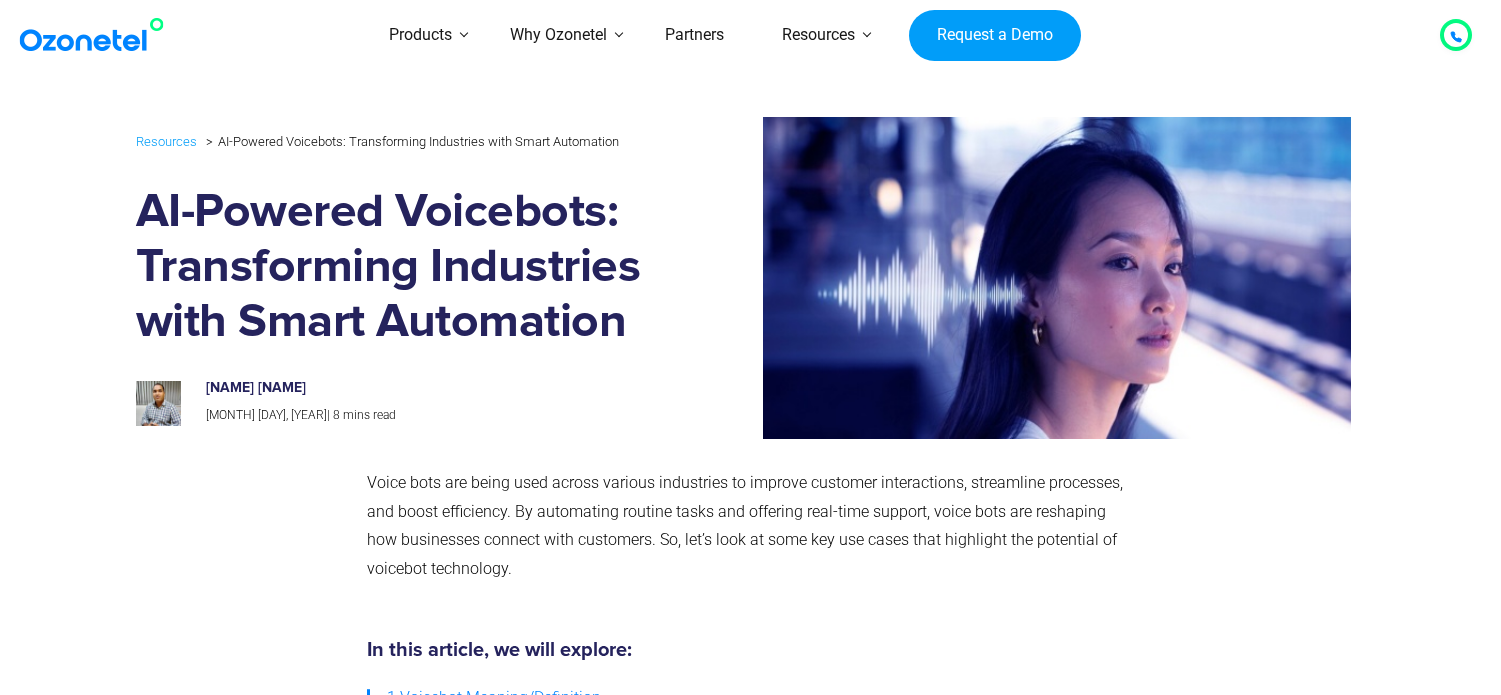 scroll, scrollTop: 0, scrollLeft: 0, axis: both 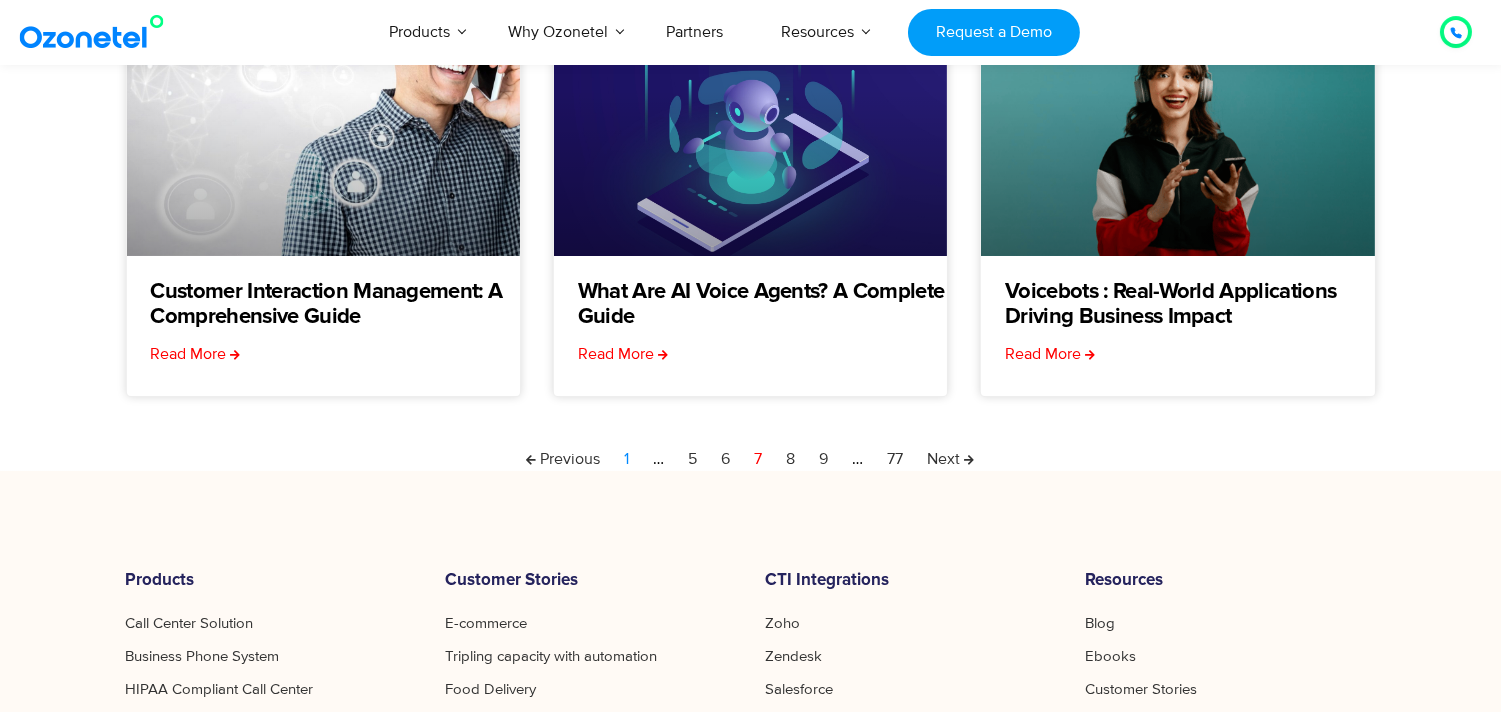 click on "Page 1" at bounding box center [627, 459] 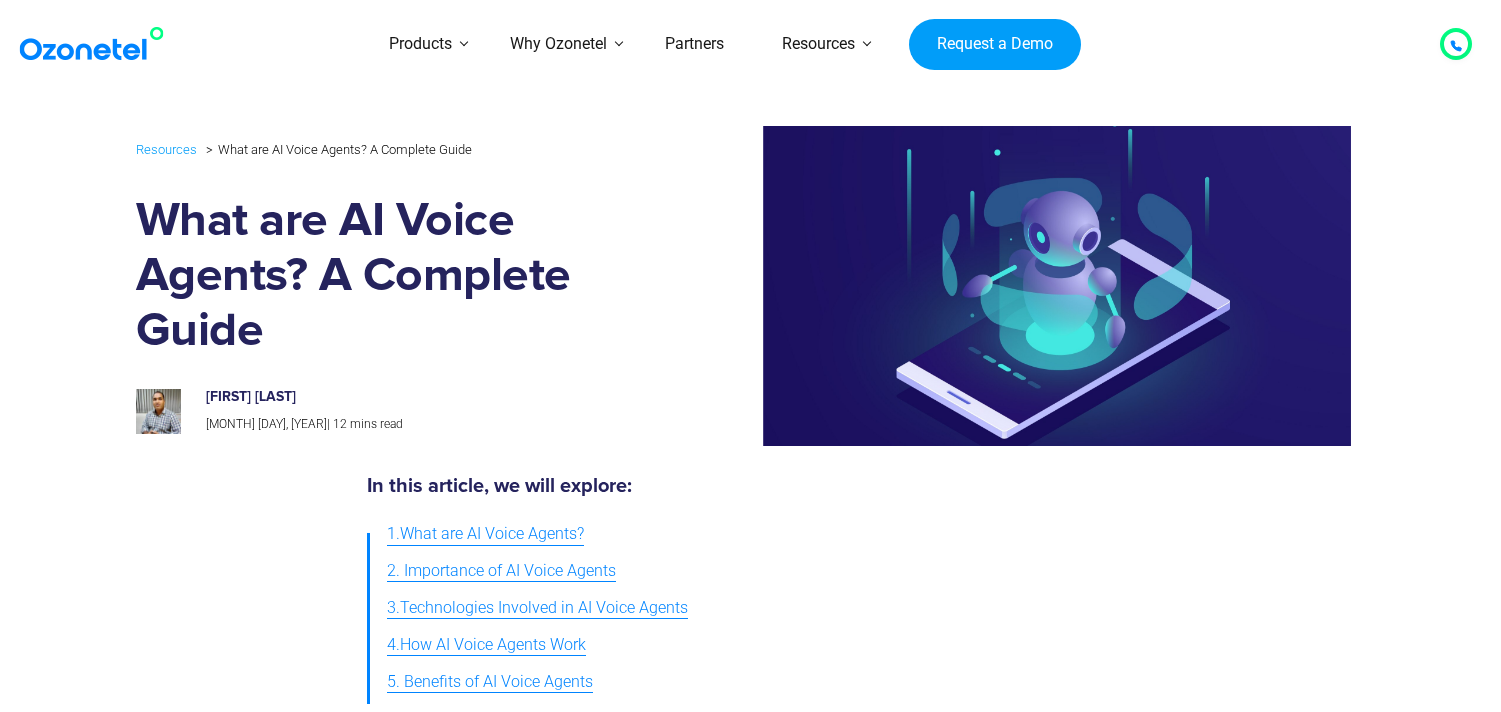 scroll, scrollTop: 598, scrollLeft: 0, axis: vertical 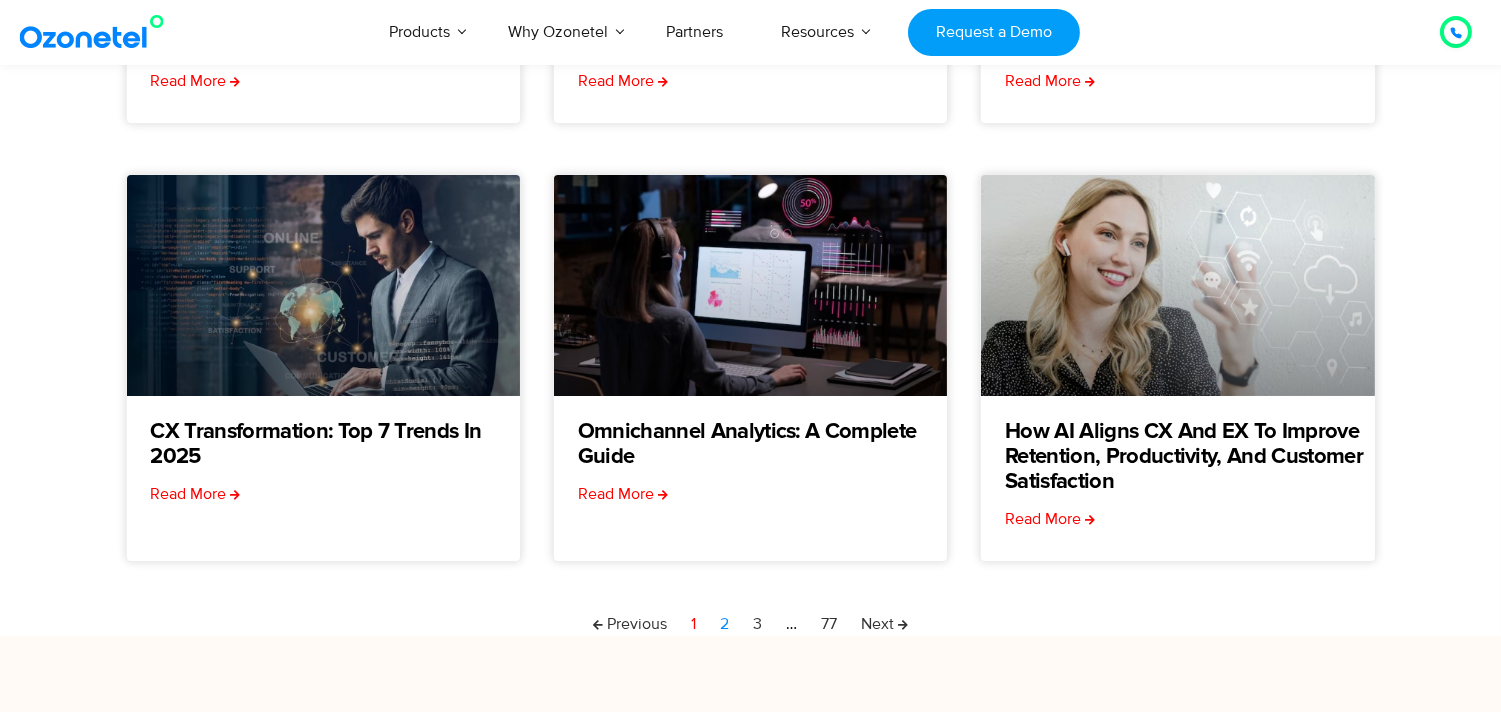 click on "Page 2" at bounding box center [724, 624] 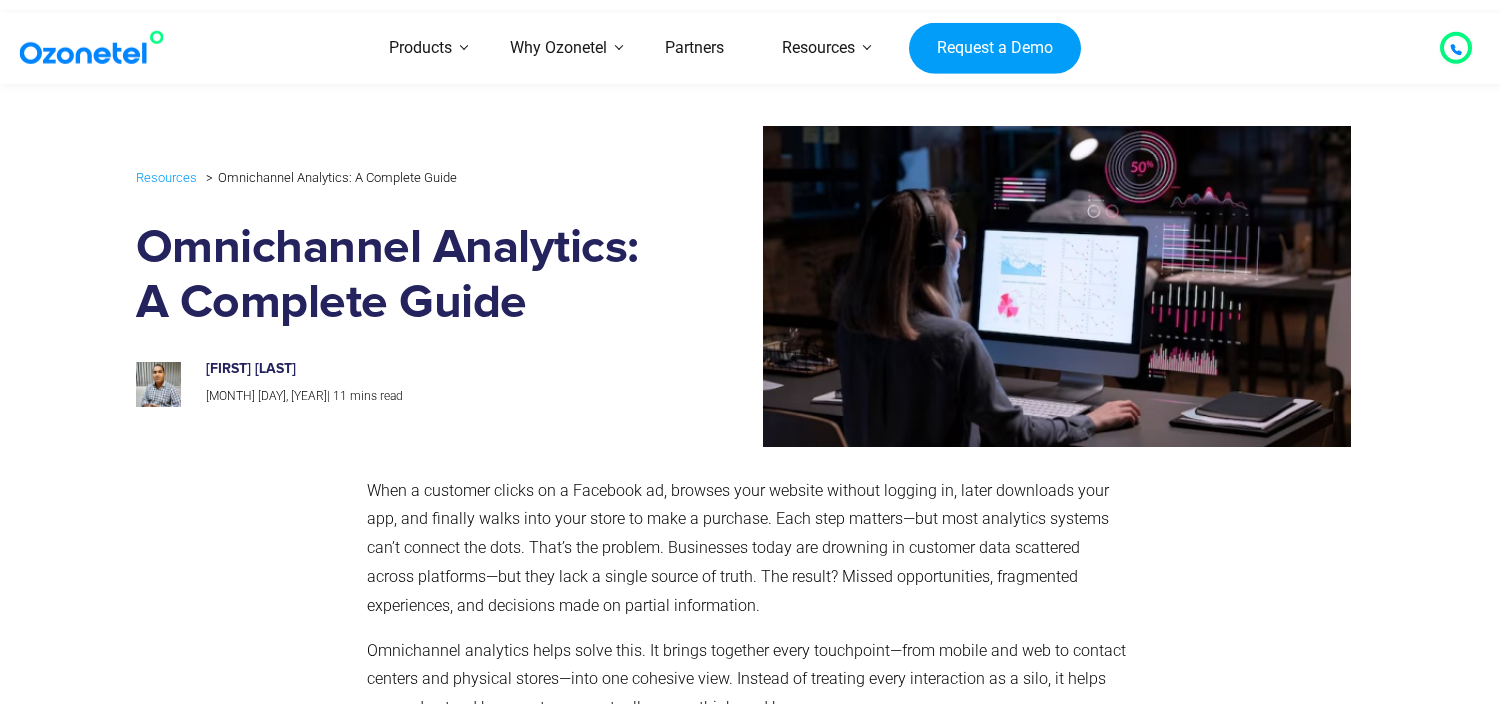 scroll, scrollTop: 607, scrollLeft: 0, axis: vertical 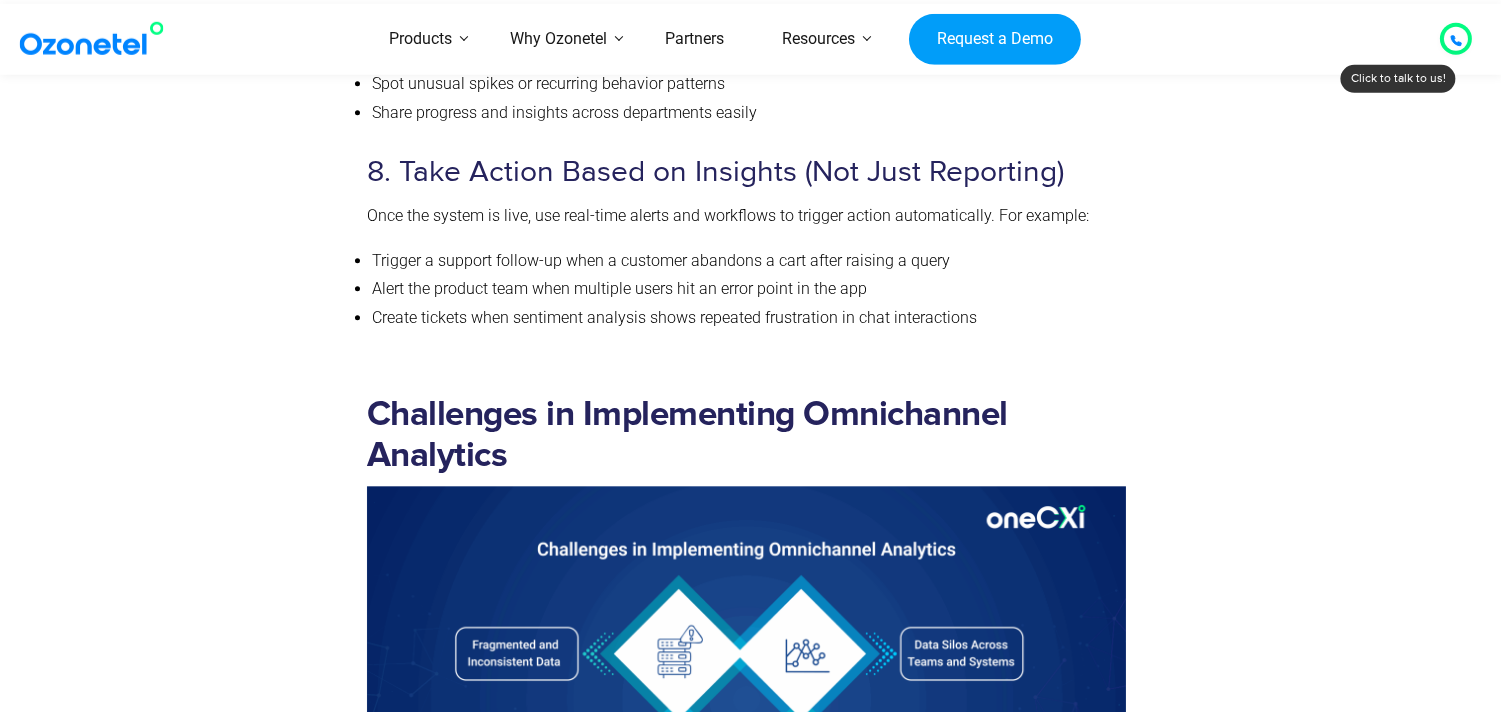 drag, startPoint x: 1515, startPoint y: 73, endPoint x: 1516, endPoint y: 425, distance: 352.00143 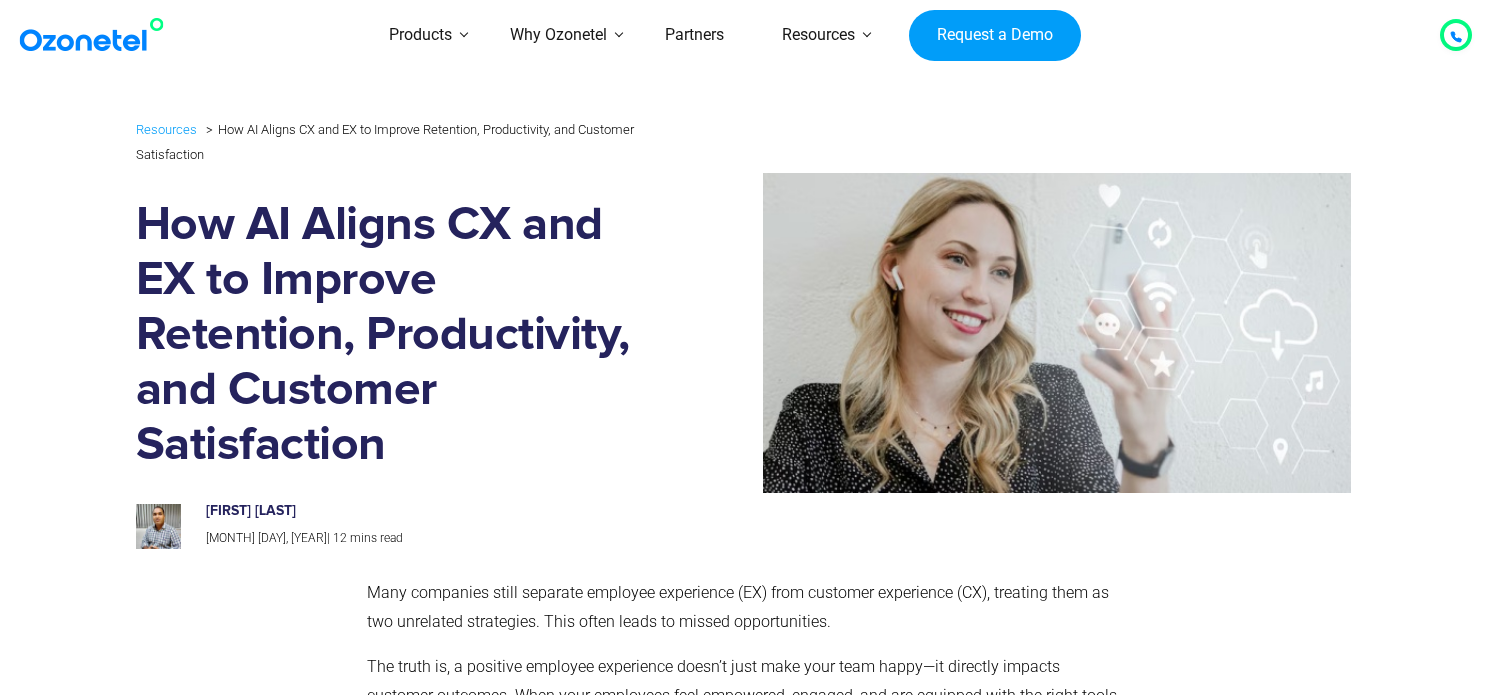 scroll, scrollTop: 0, scrollLeft: 0, axis: both 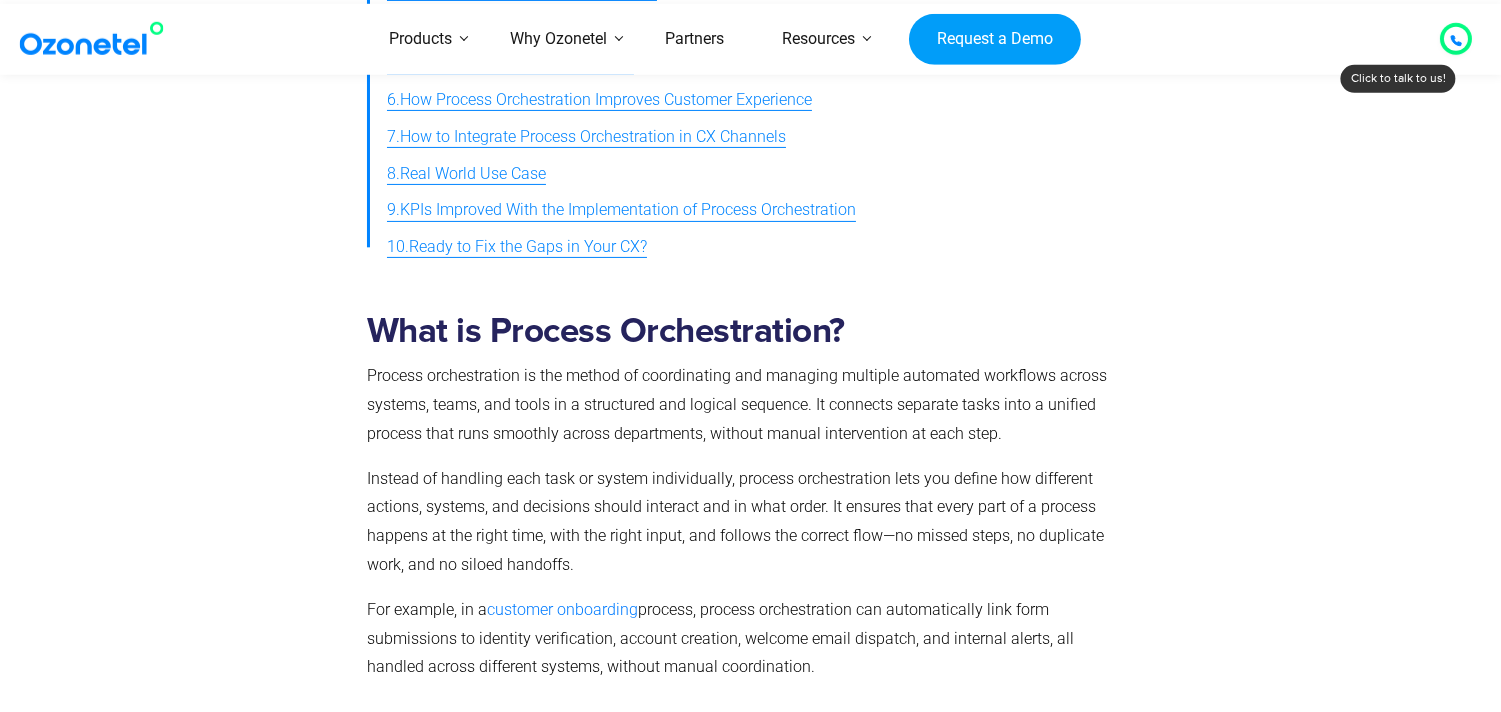 click on "USA : +1-408-440-54451-408-440-5445
INDIA : 1800-123-150150
Click to talk to us!
Call in progress...
1 2 3 4 5 6 7 8 9 # 0
Products
AI & CX
Voice AI Agents
Agent Assist" at bounding box center [750, 7861] 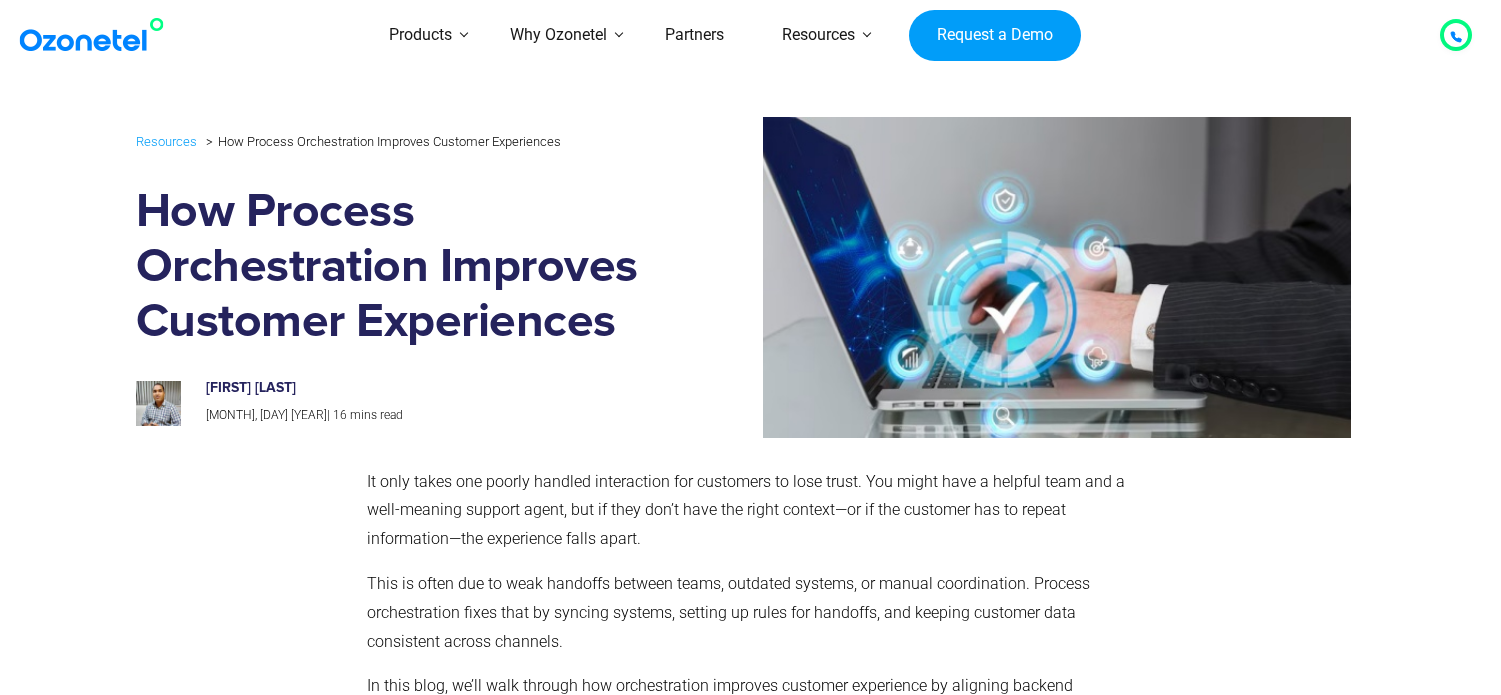 scroll, scrollTop: 0, scrollLeft: 0, axis: both 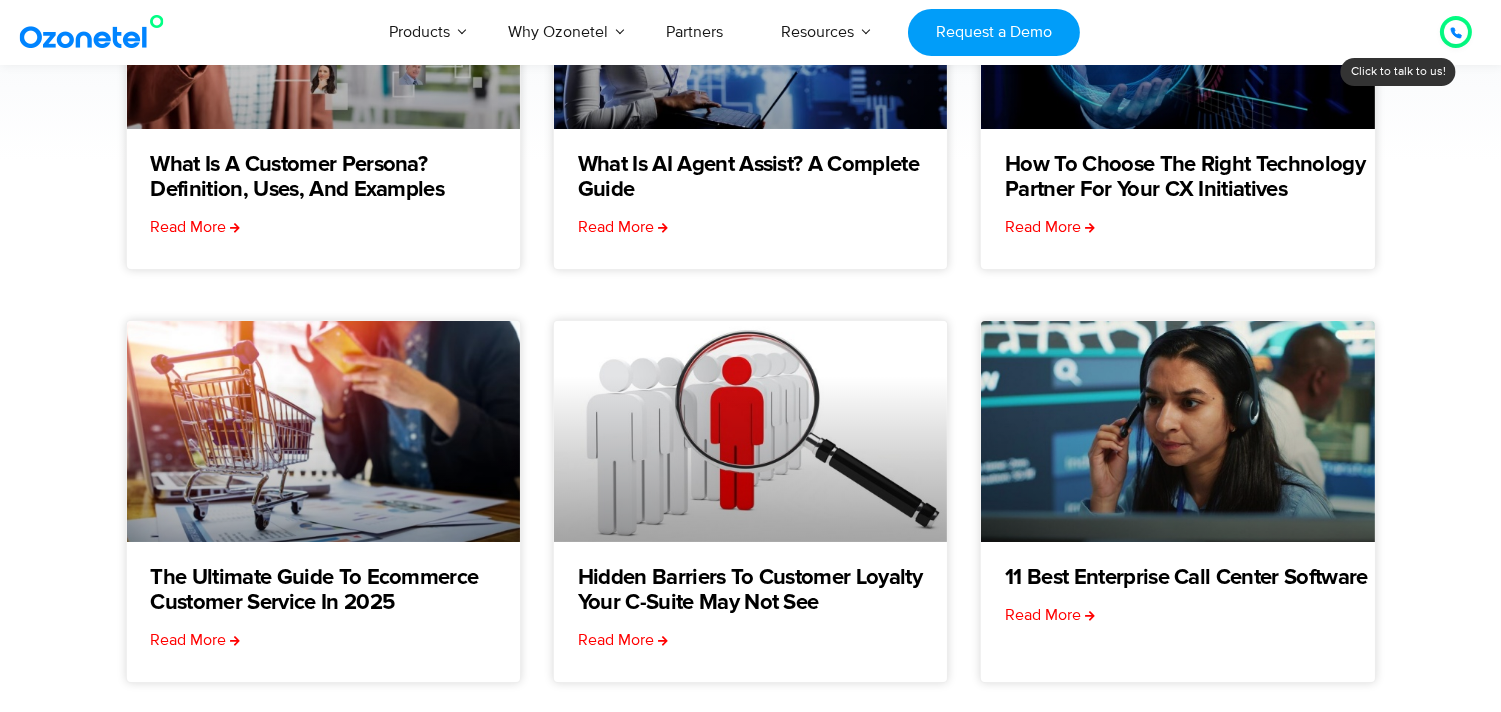 click on "USA : +1-408-440-54451-408-440-5445
INDIA : 1800-123-150150
Click to talk to us!
Call in progress...
1 2 3 4 5 6 7 8 9 # 0
Products
AI & CX
Voice AI Agents
Agent Assist" at bounding box center (750, 563) 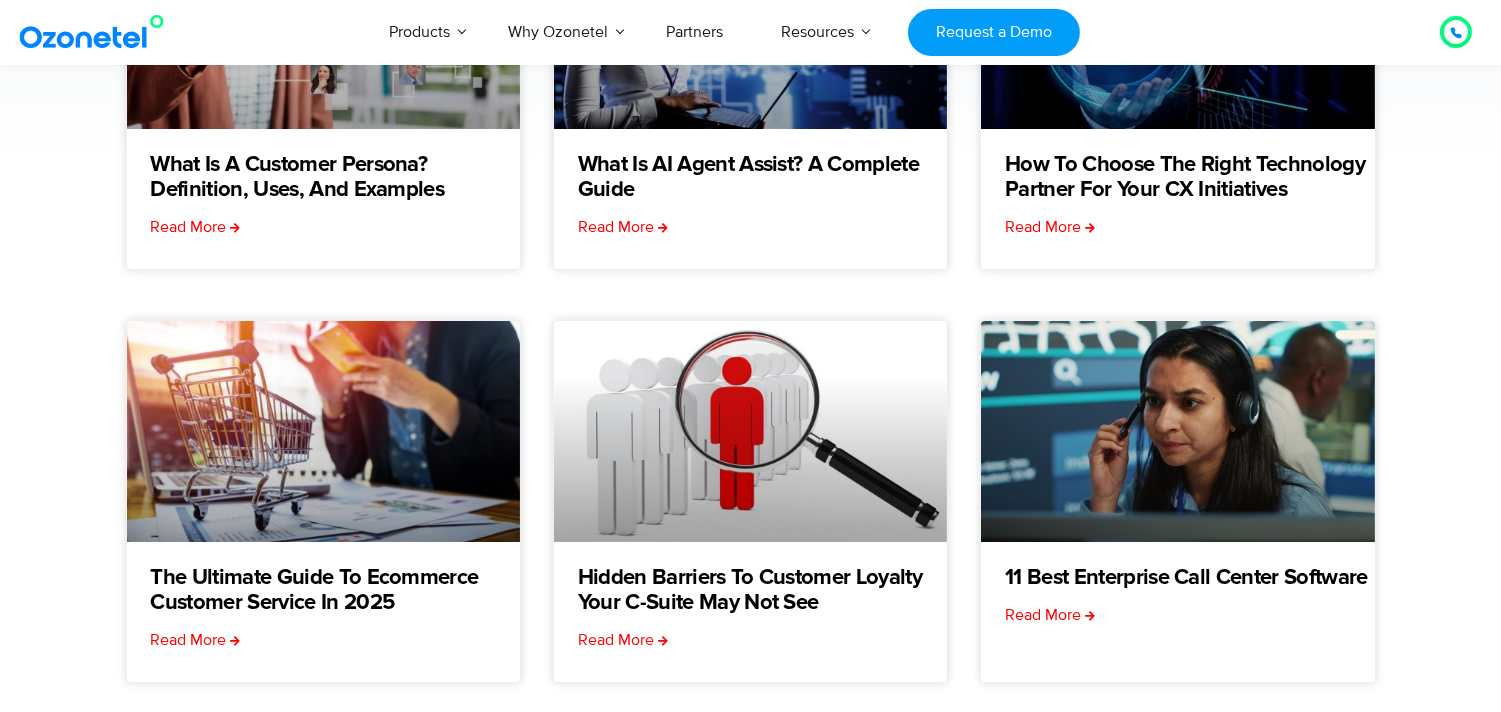 click at bounding box center (96, 32) 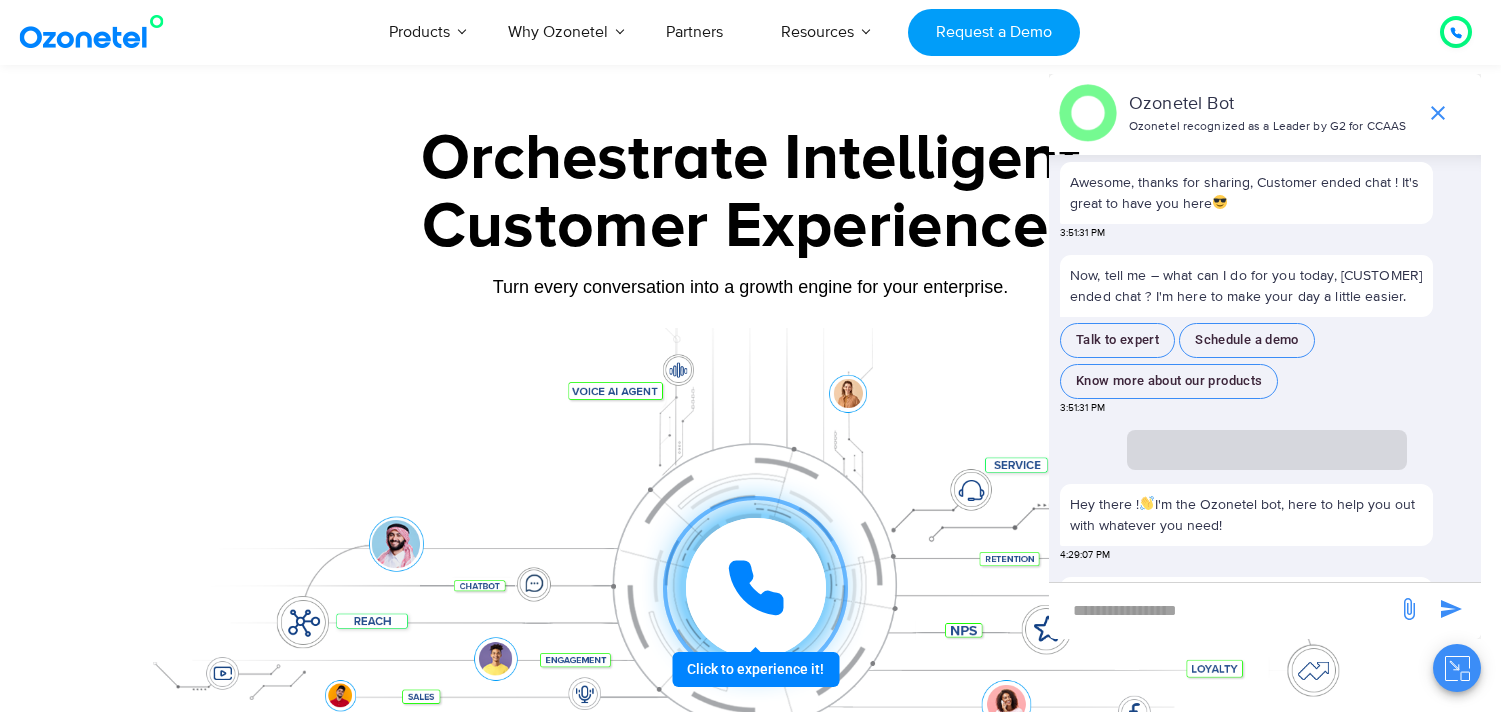 scroll, scrollTop: 607, scrollLeft: 0, axis: vertical 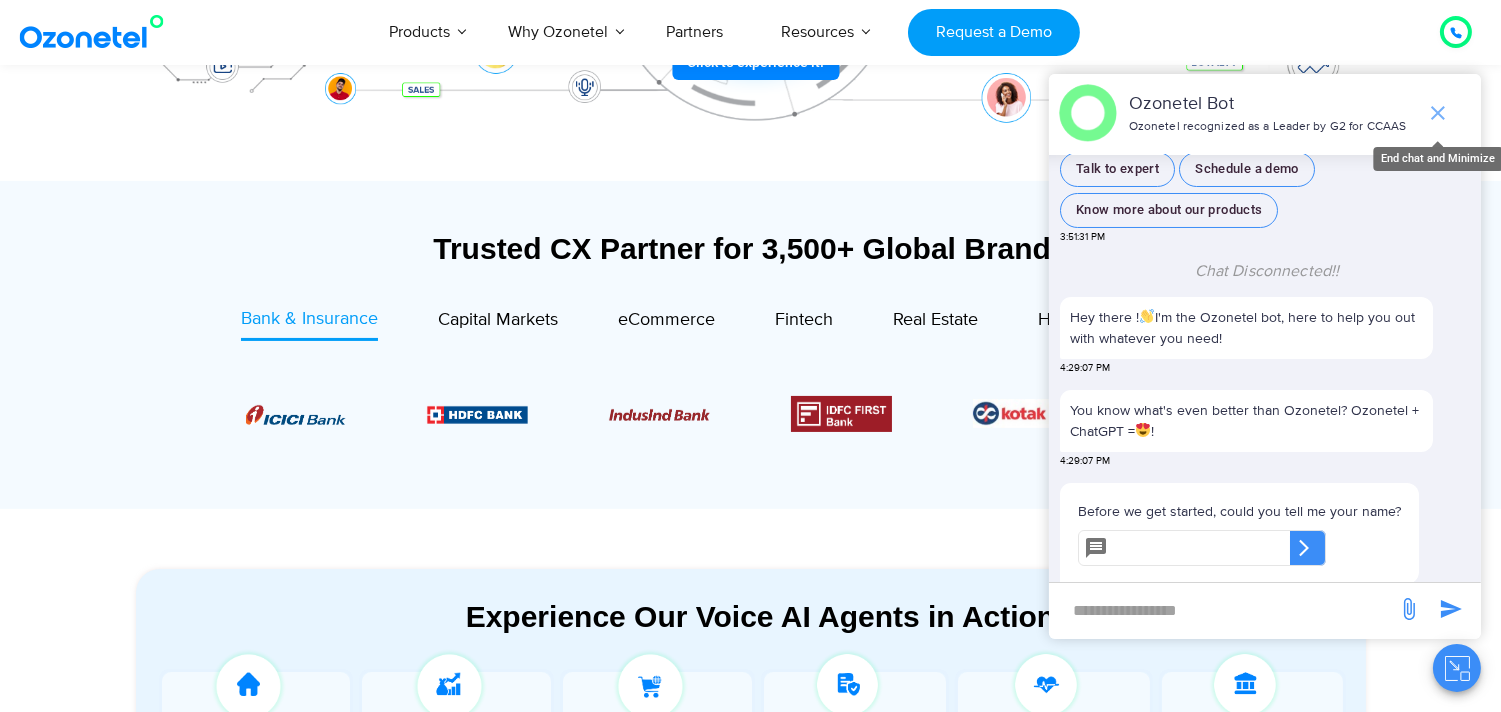 click 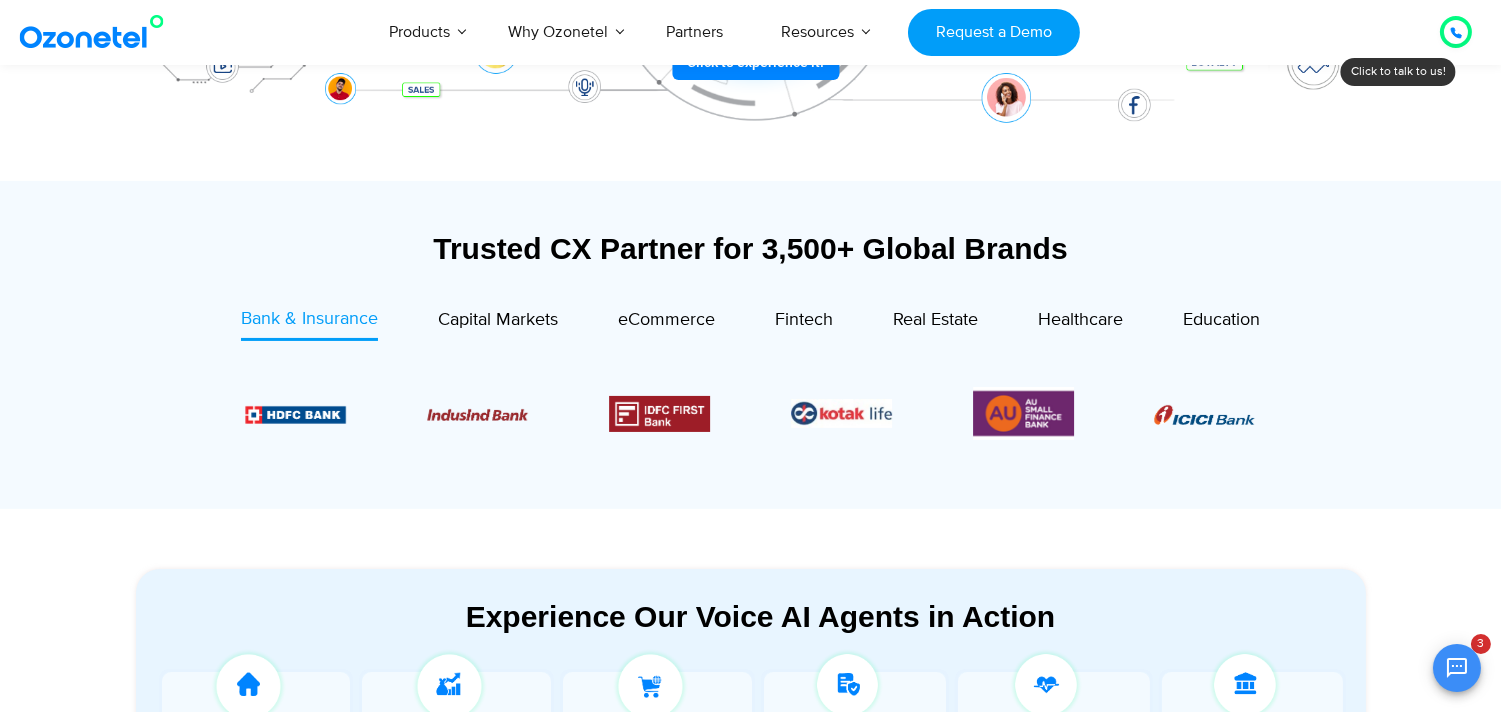 scroll, scrollTop: 516, scrollLeft: 0, axis: vertical 